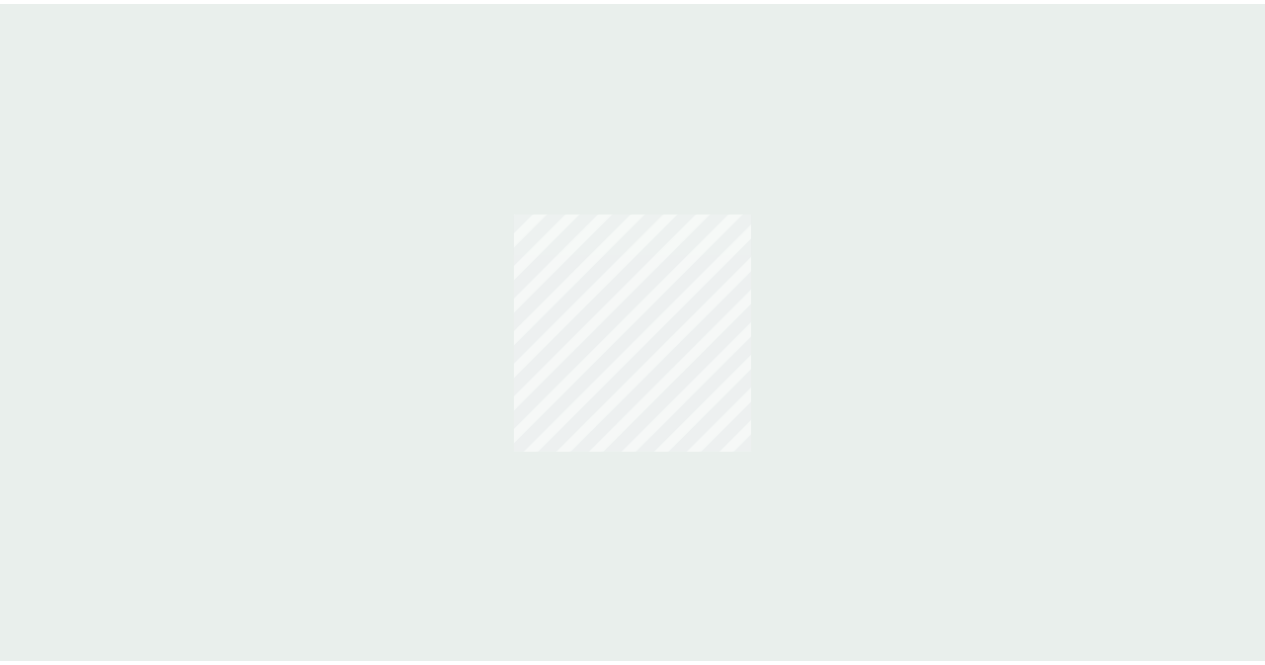 scroll, scrollTop: 0, scrollLeft: 0, axis: both 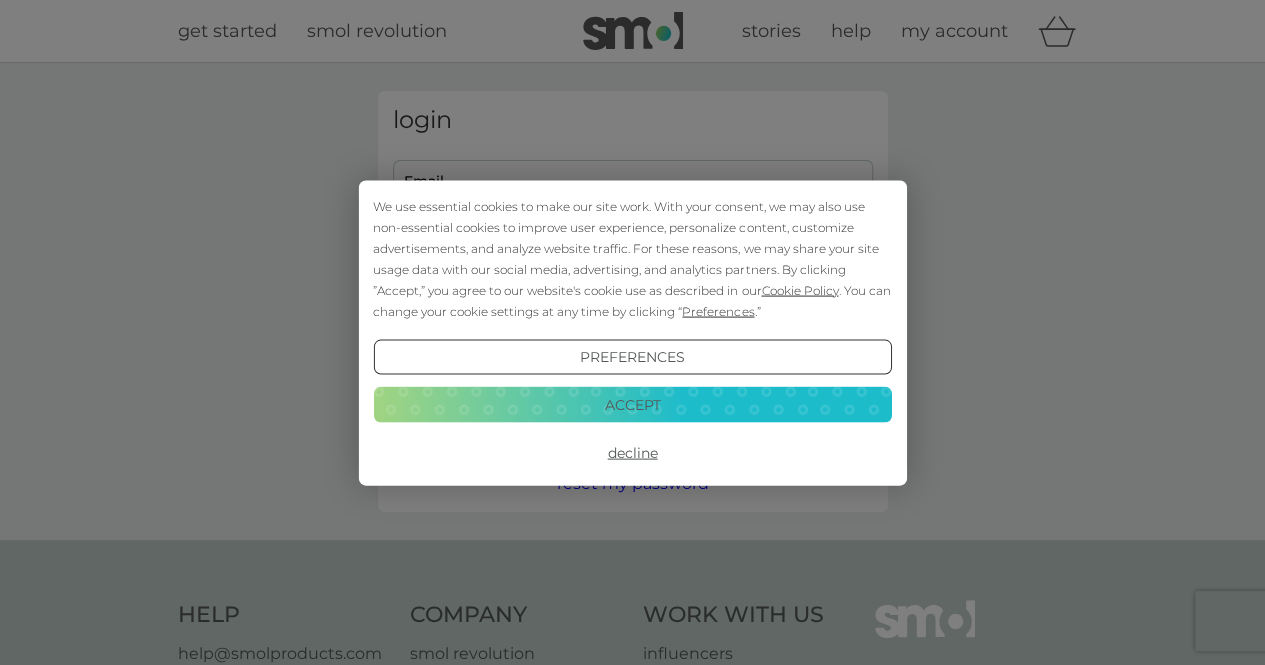 click on "Accept" at bounding box center [632, 405] 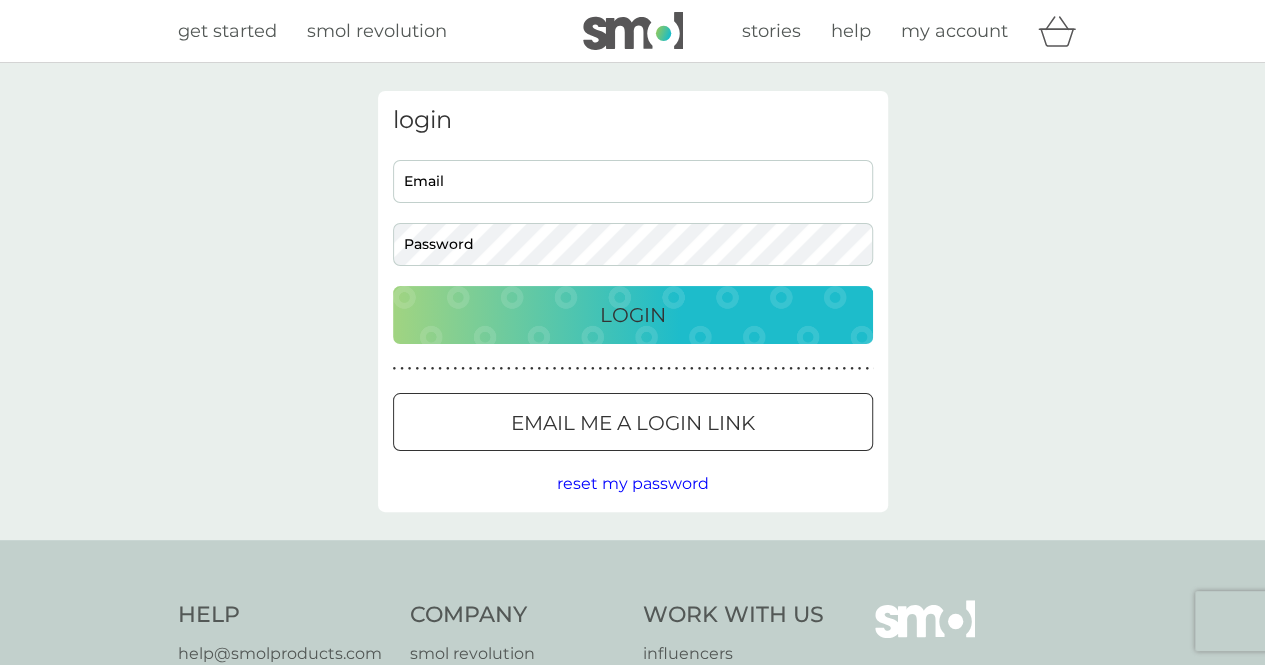click on "Email" at bounding box center (633, 181) 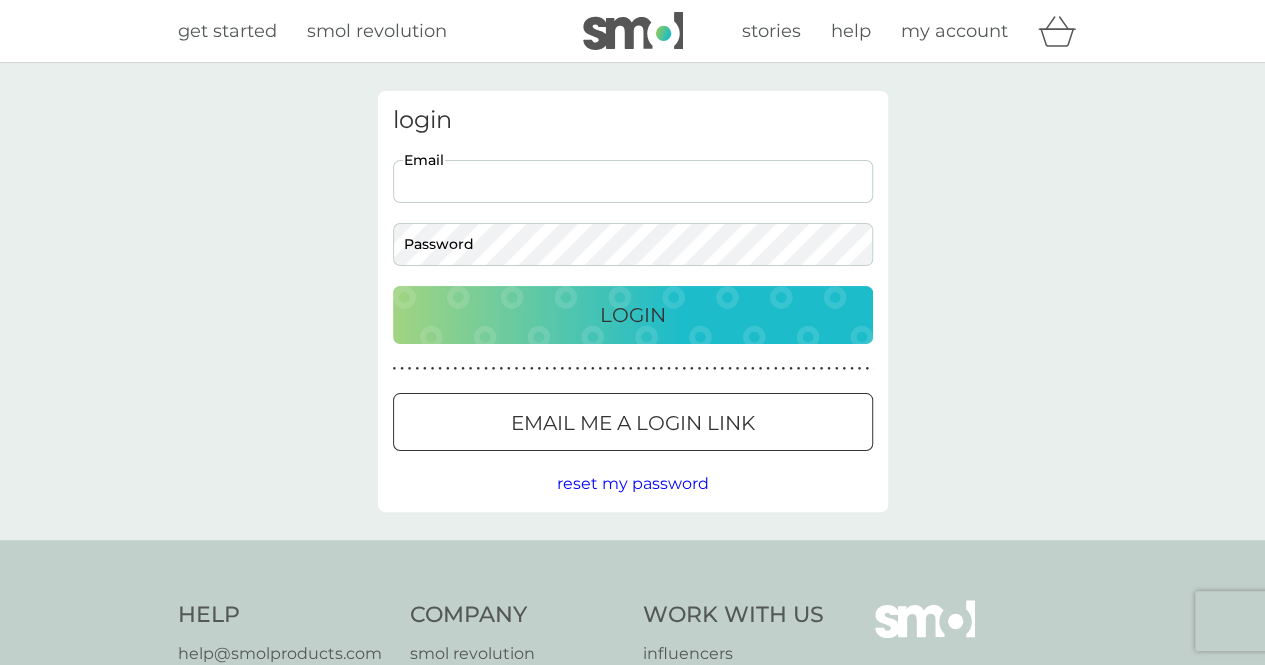 type on "sophieparkes1996@gmail.com" 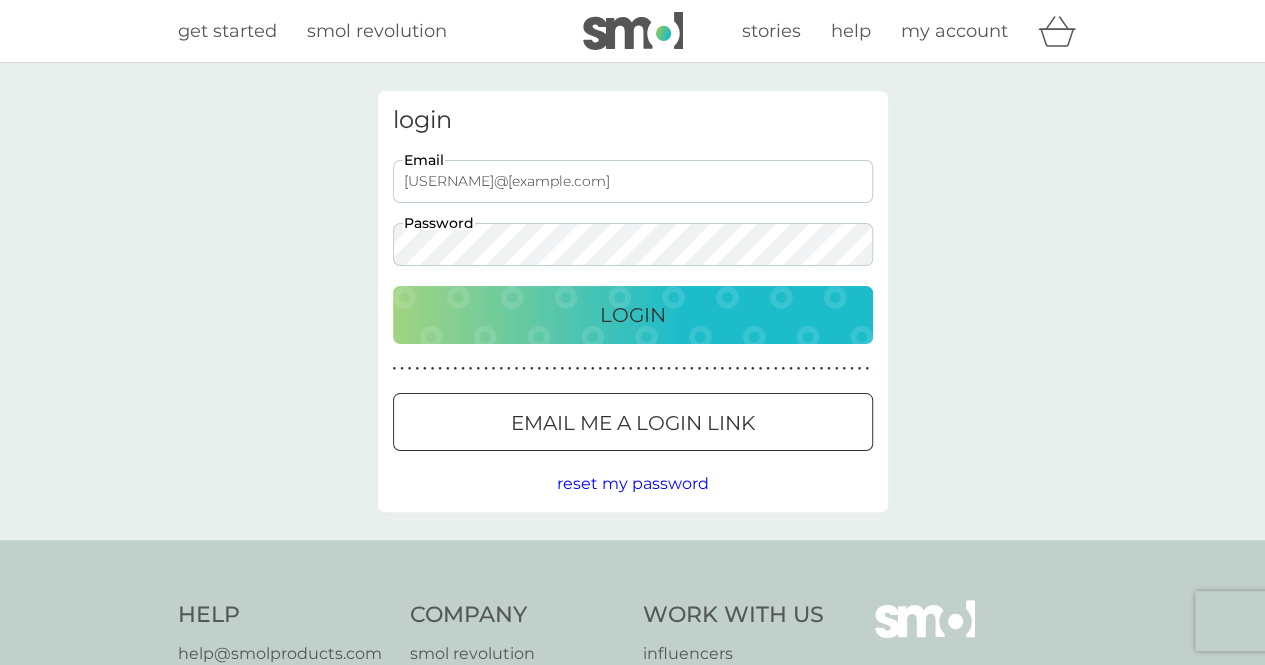 click on "Login" at bounding box center (633, 315) 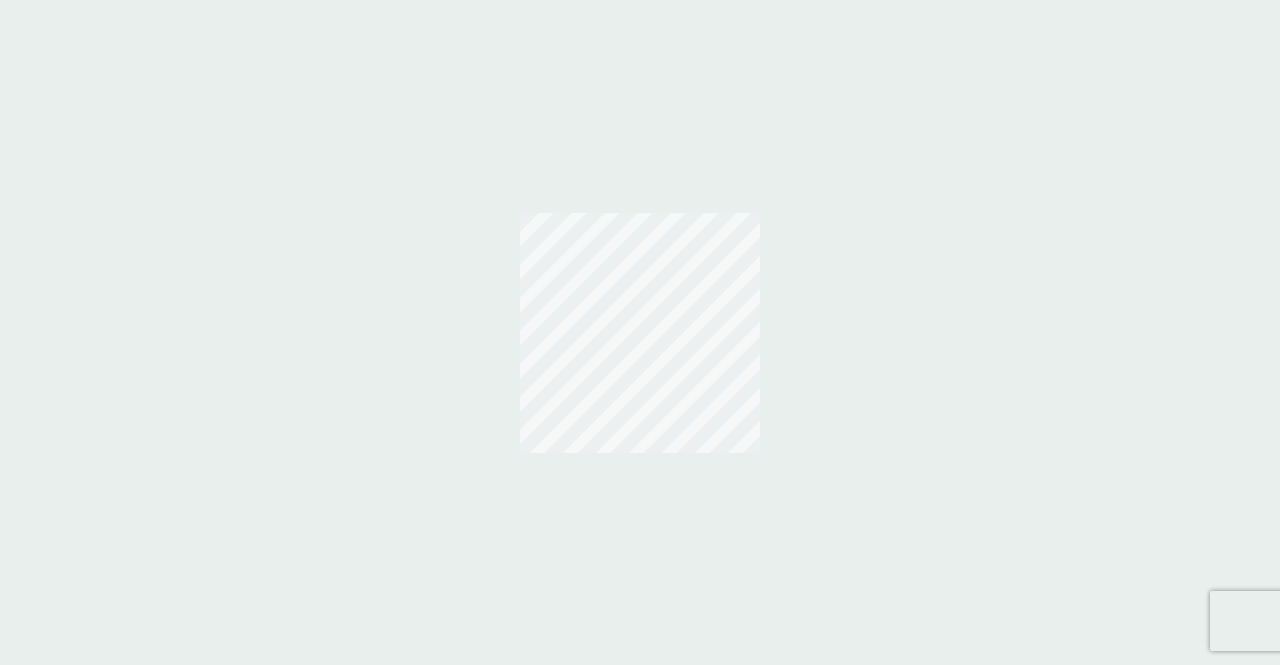 scroll, scrollTop: 0, scrollLeft: 0, axis: both 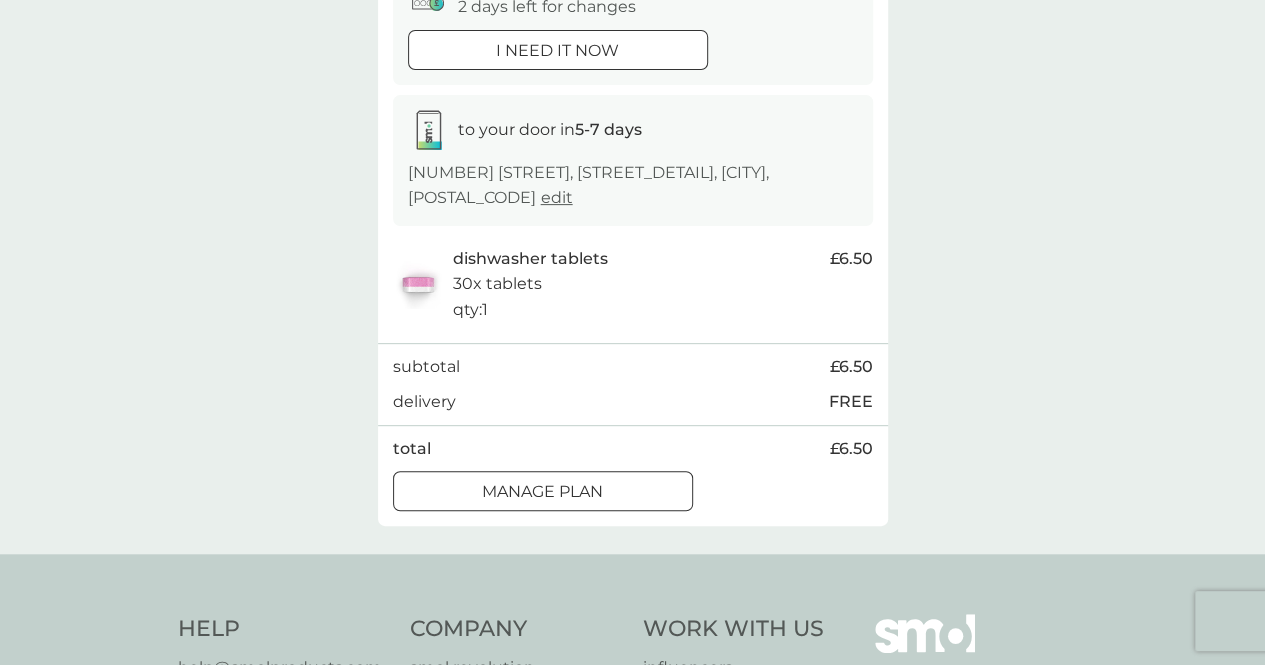 click on "Manage plan" at bounding box center [542, 492] 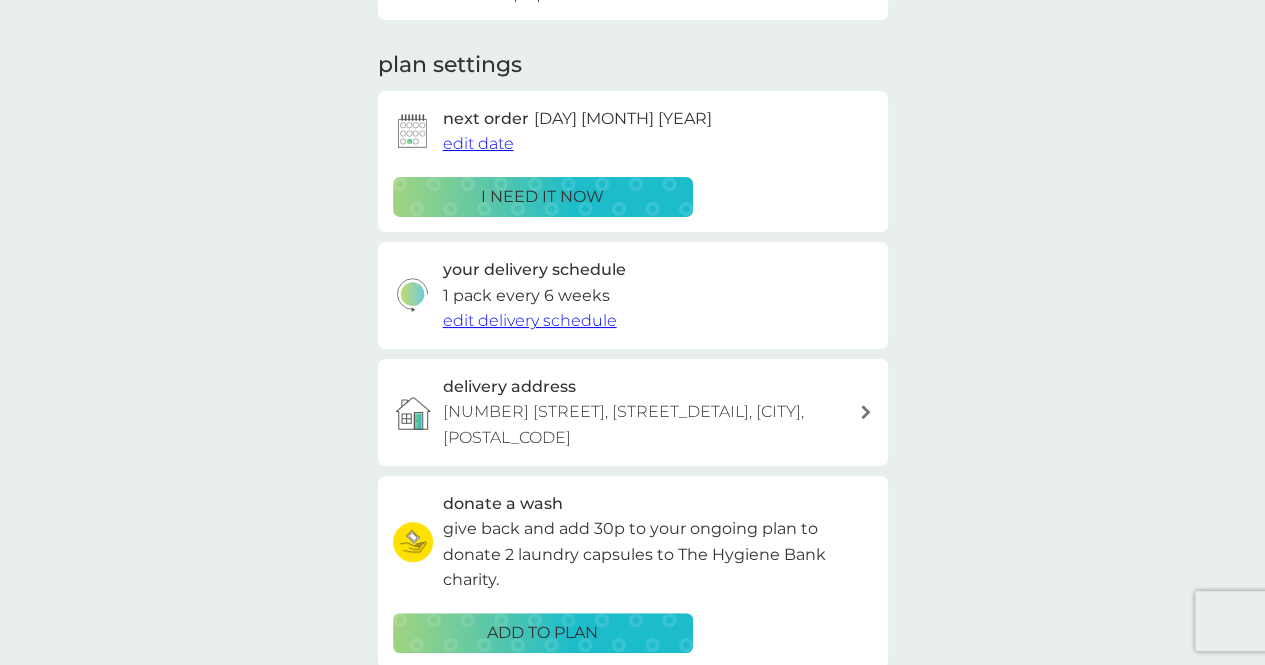 scroll, scrollTop: 0, scrollLeft: 0, axis: both 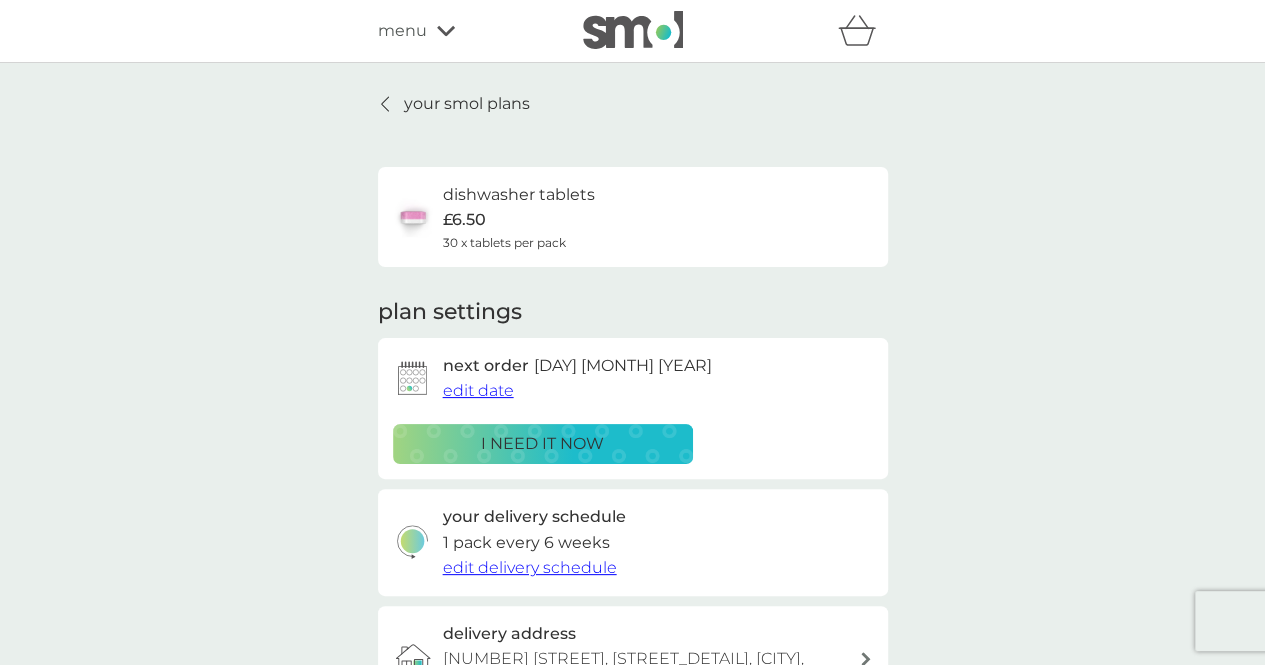 click on "edit date" at bounding box center (478, 390) 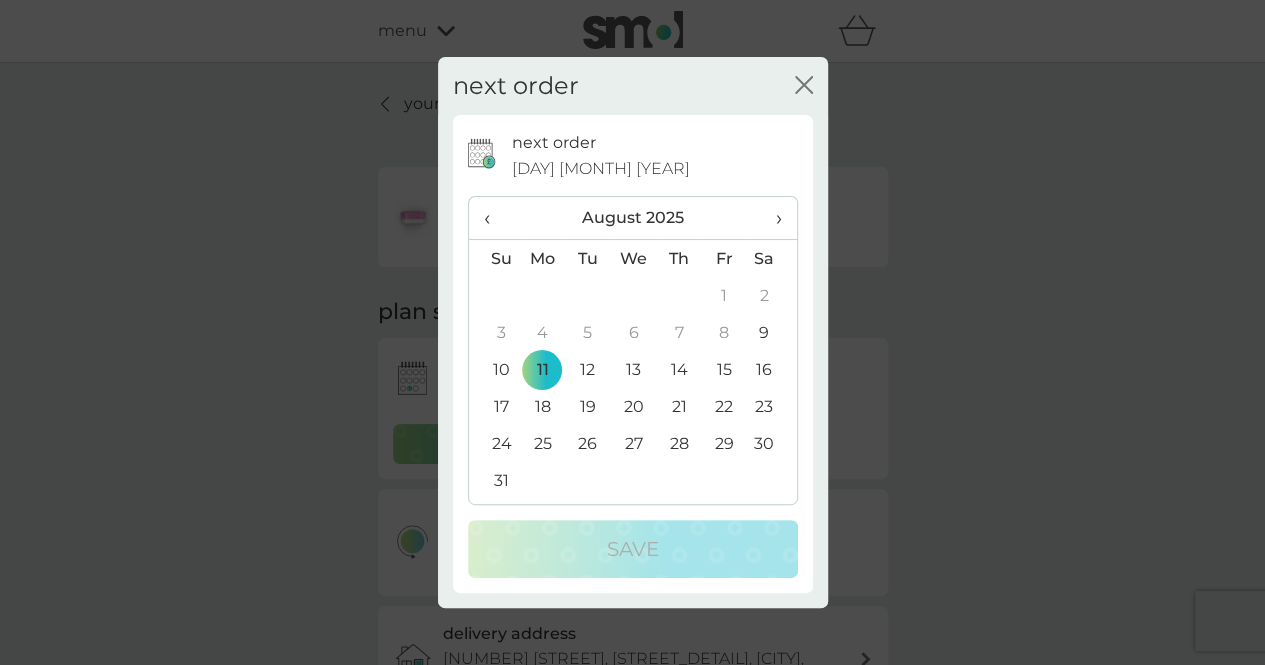 click on "›" at bounding box center (771, 218) 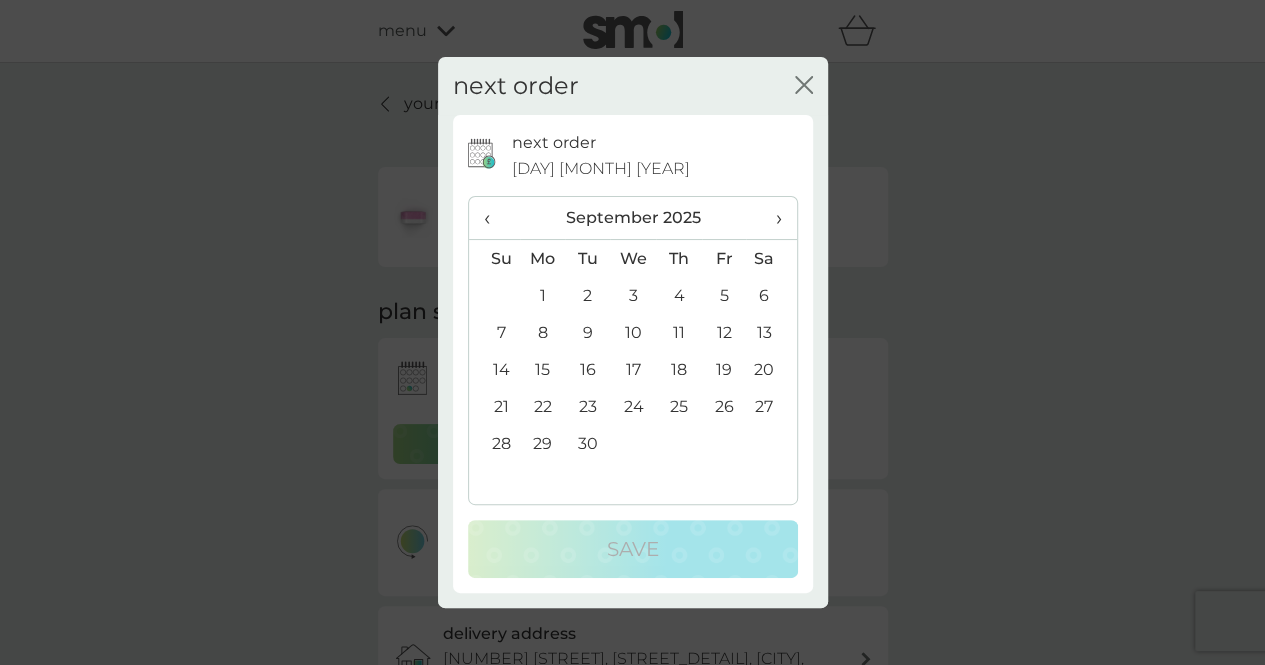 click on "11" at bounding box center (678, 332) 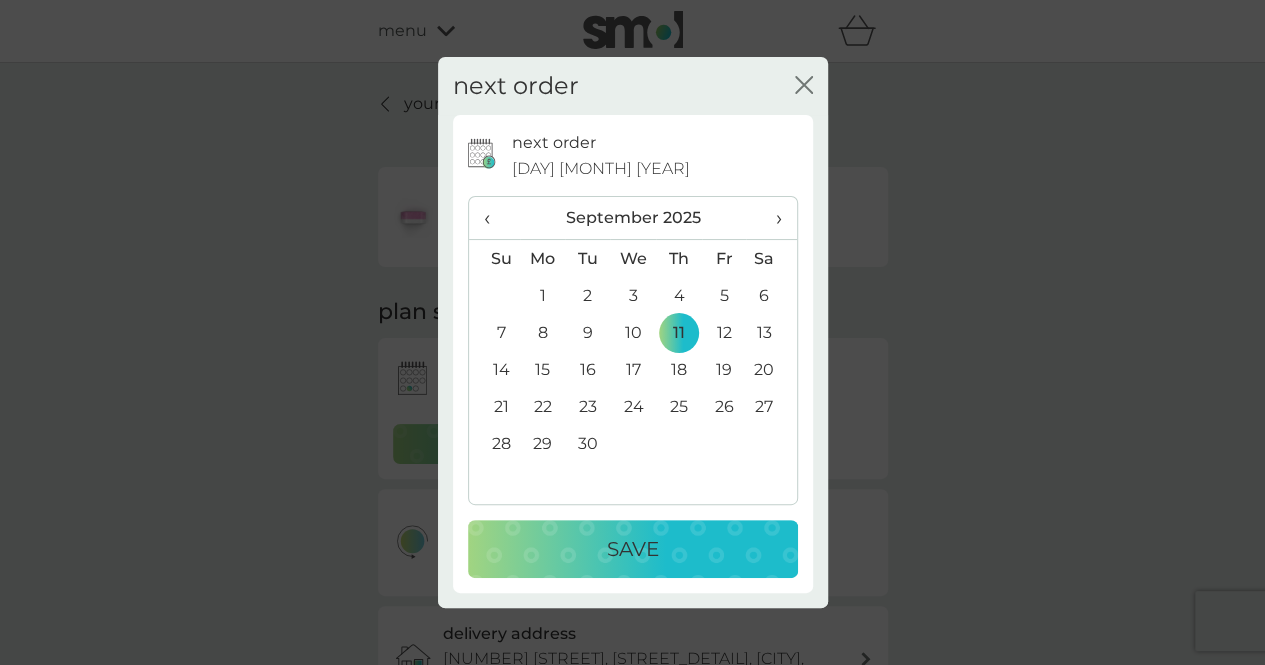 click on "Save" at bounding box center [633, 549] 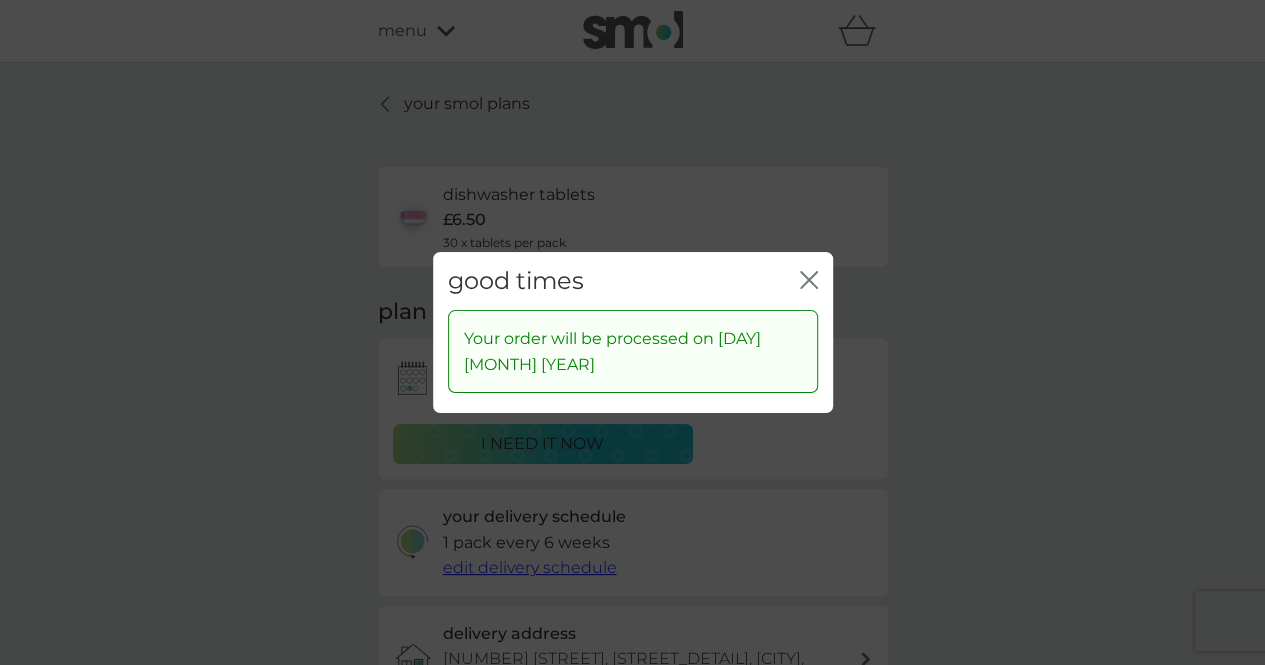 click 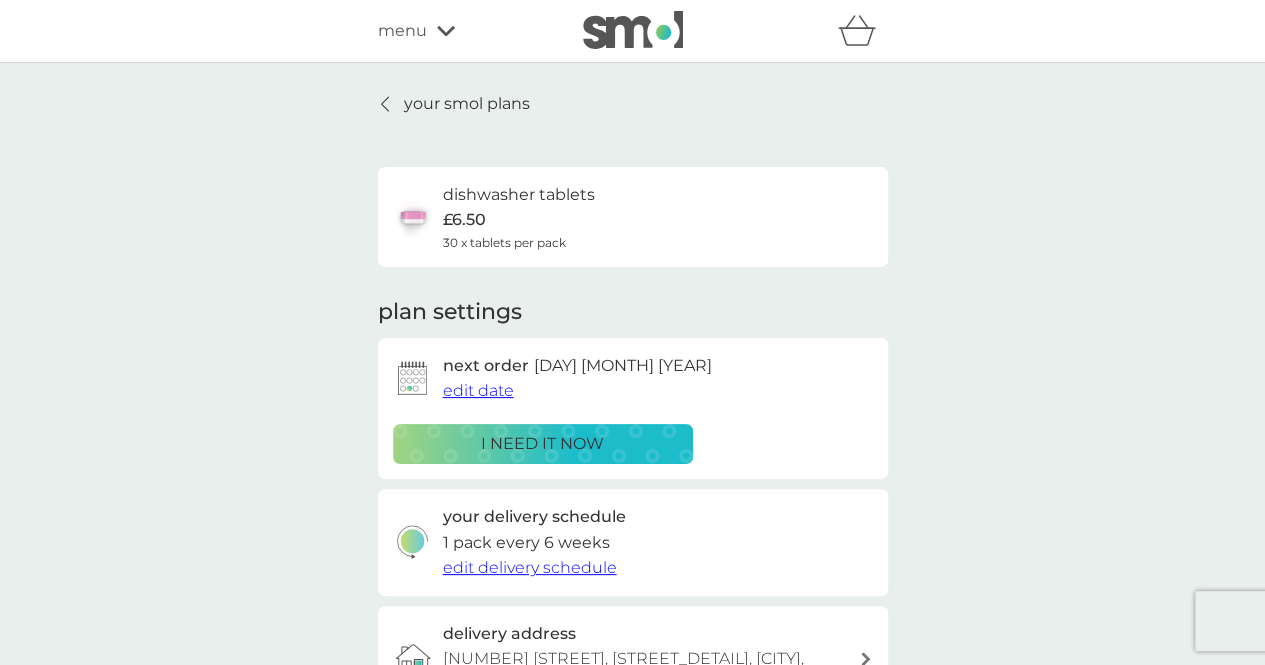 click on "your smol plans" at bounding box center (467, 104) 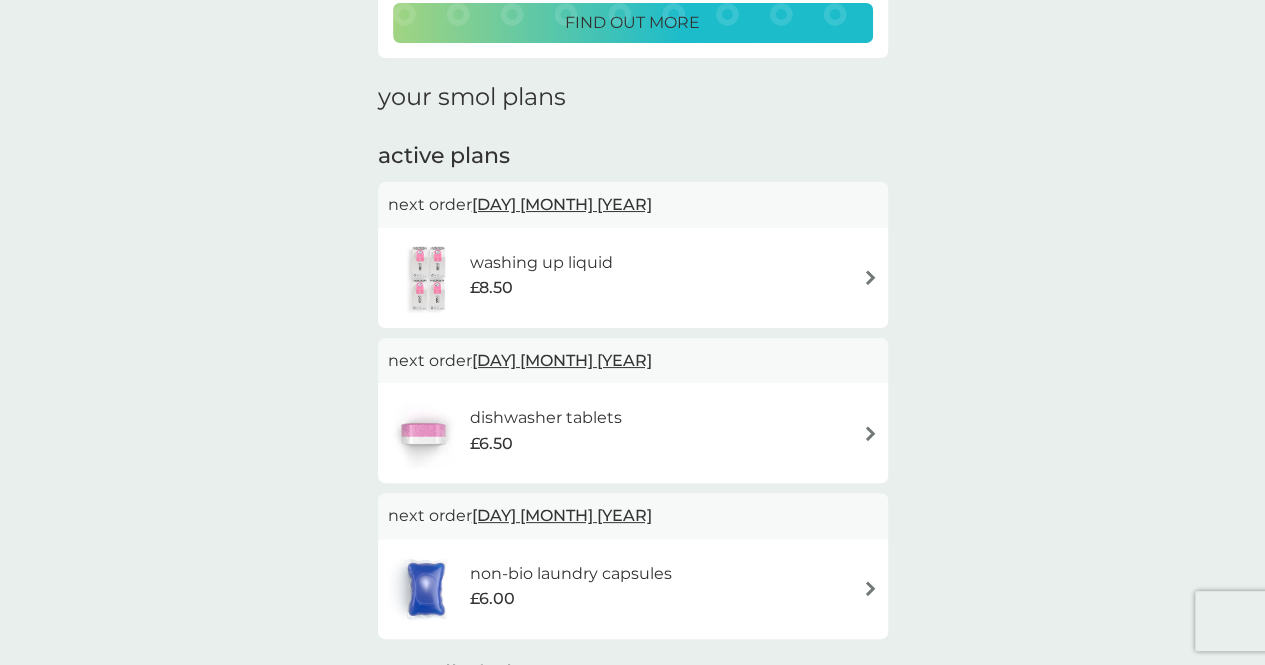 scroll, scrollTop: 234, scrollLeft: 0, axis: vertical 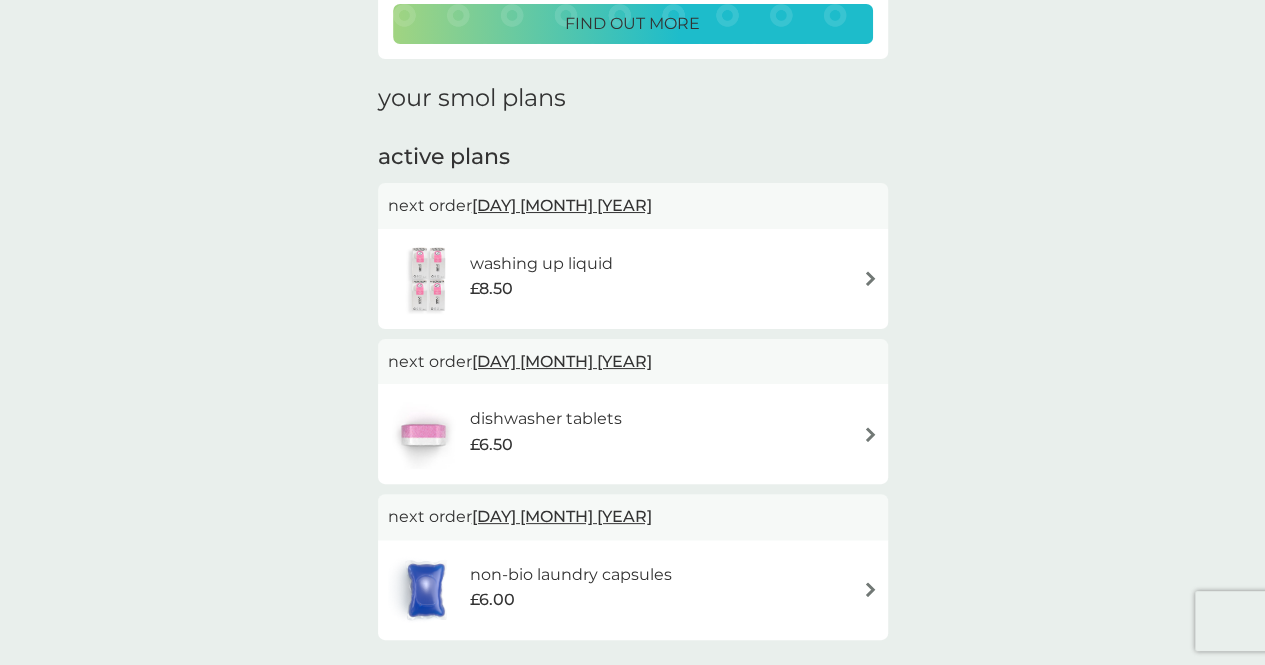 click on "washing up liquid £8.50" at bounding box center (633, 279) 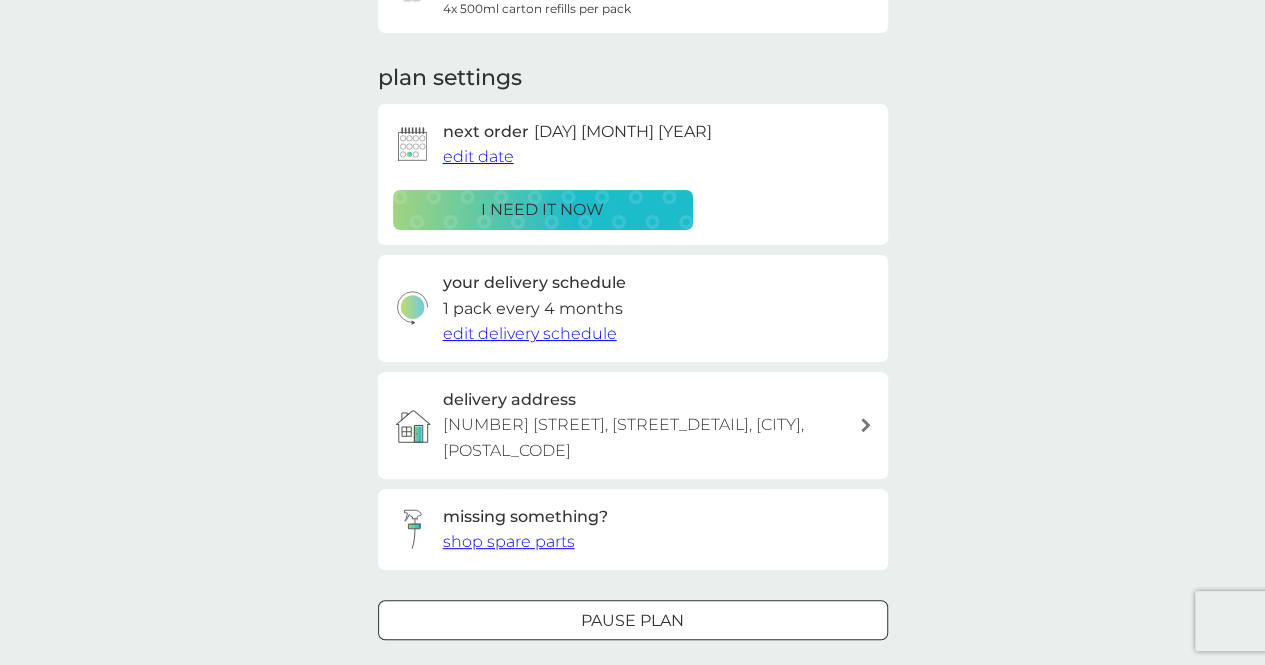 scroll, scrollTop: 0, scrollLeft: 0, axis: both 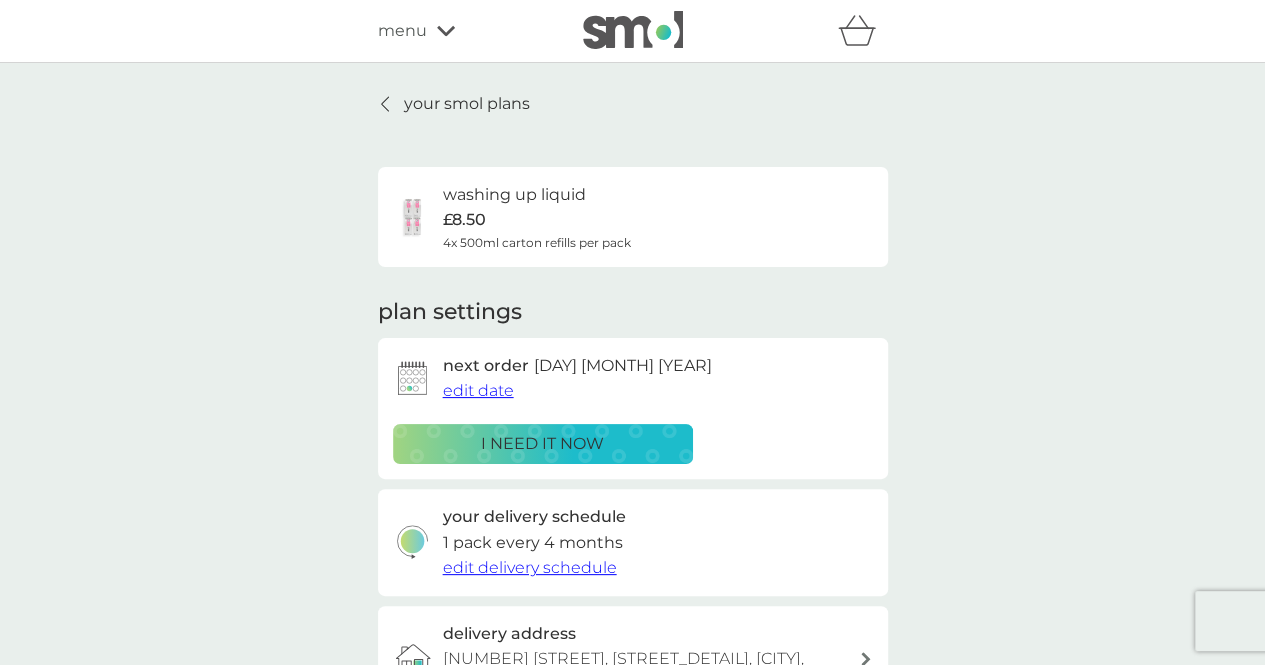 click on "edit date" at bounding box center (478, 390) 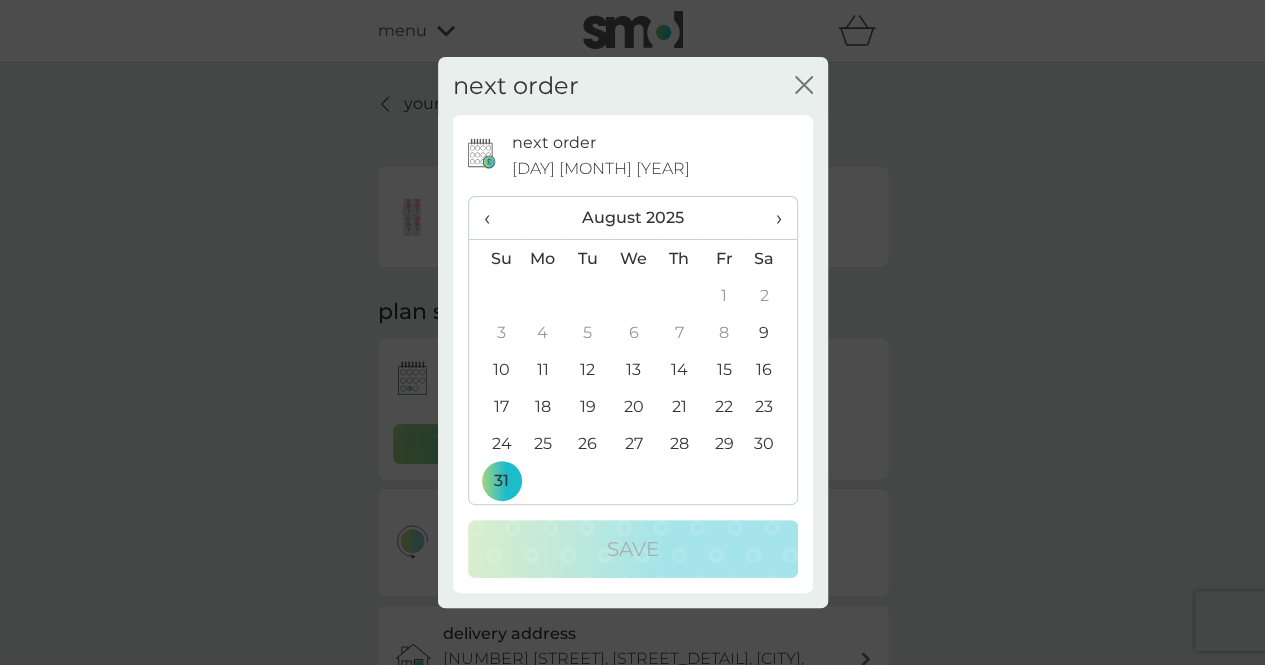 click on "›" at bounding box center [771, 218] 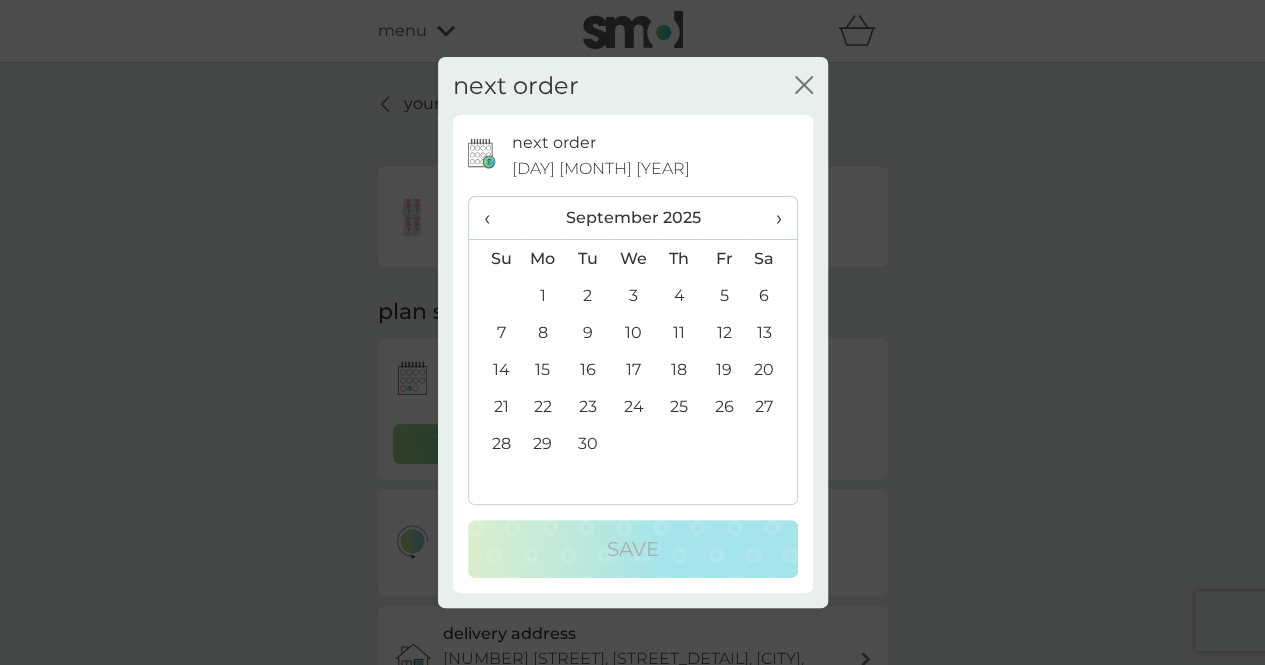 click on "›" at bounding box center [771, 218] 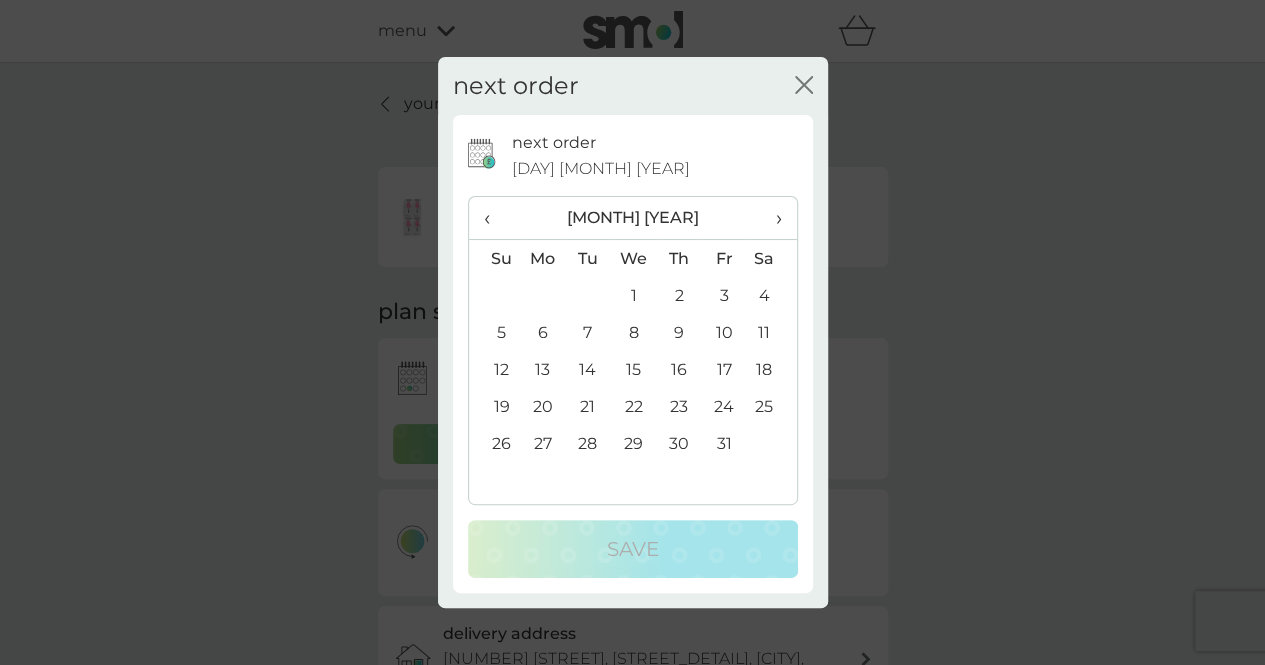 click on "31" at bounding box center [723, 443] 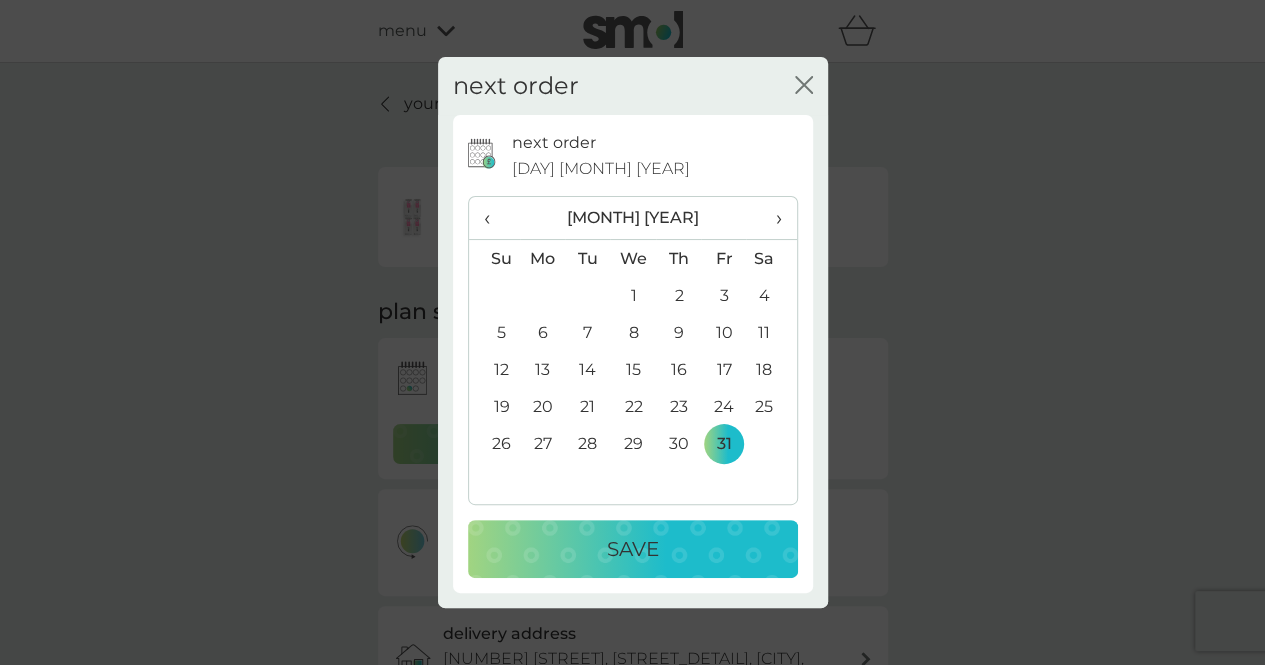 click on "Save" at bounding box center [633, 549] 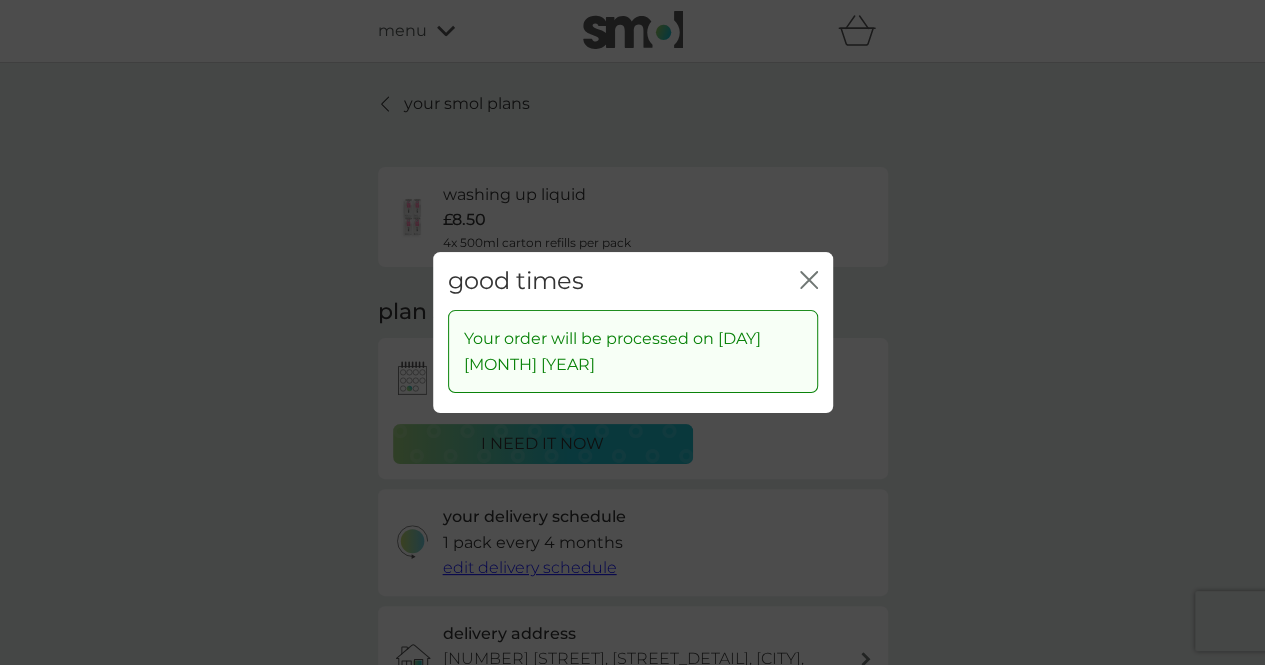 click 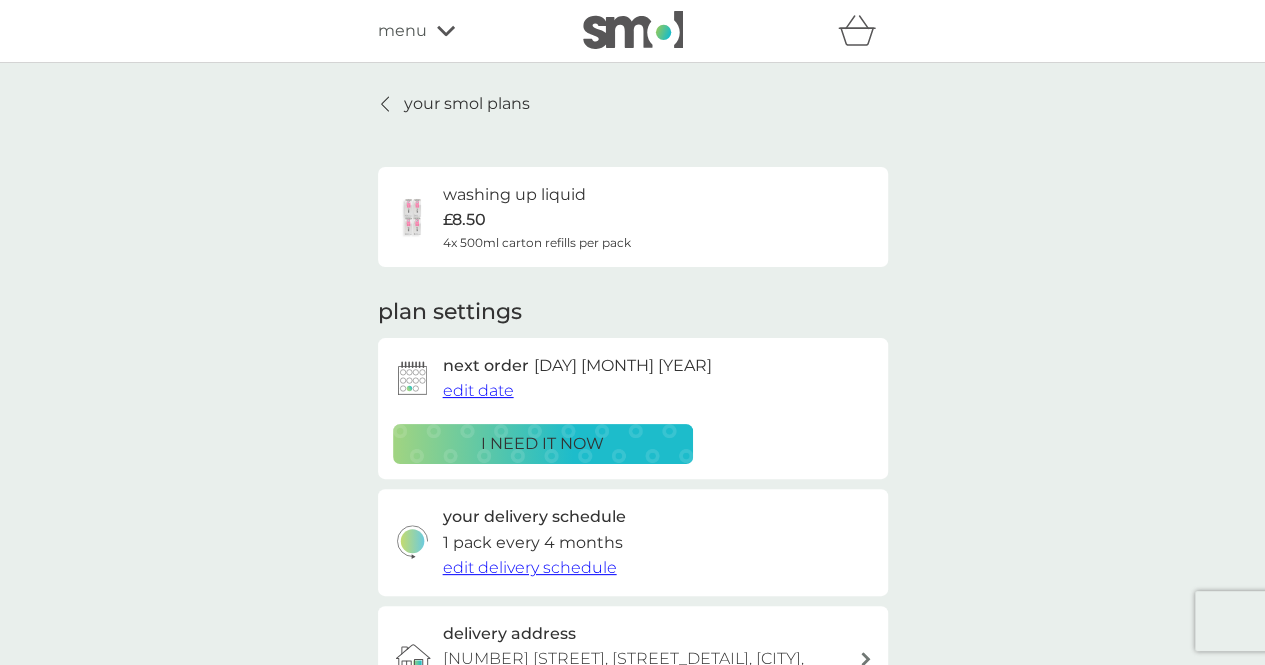 click on "your smol plans" at bounding box center [467, 104] 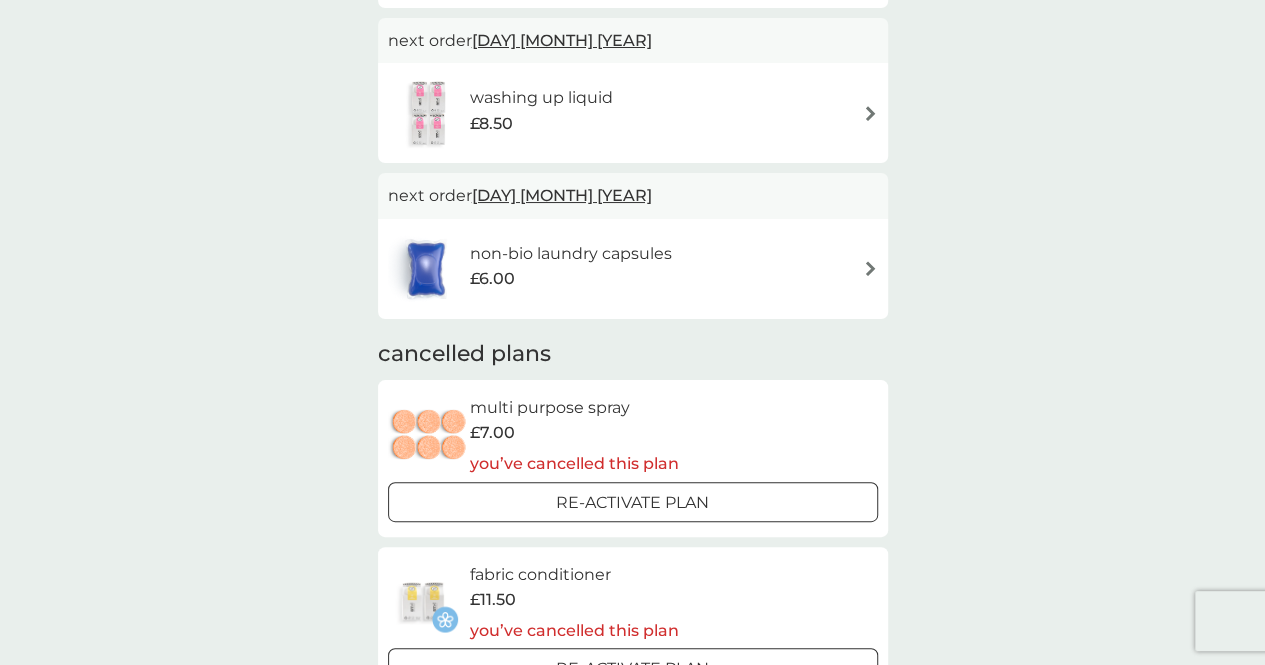 scroll, scrollTop: 552, scrollLeft: 0, axis: vertical 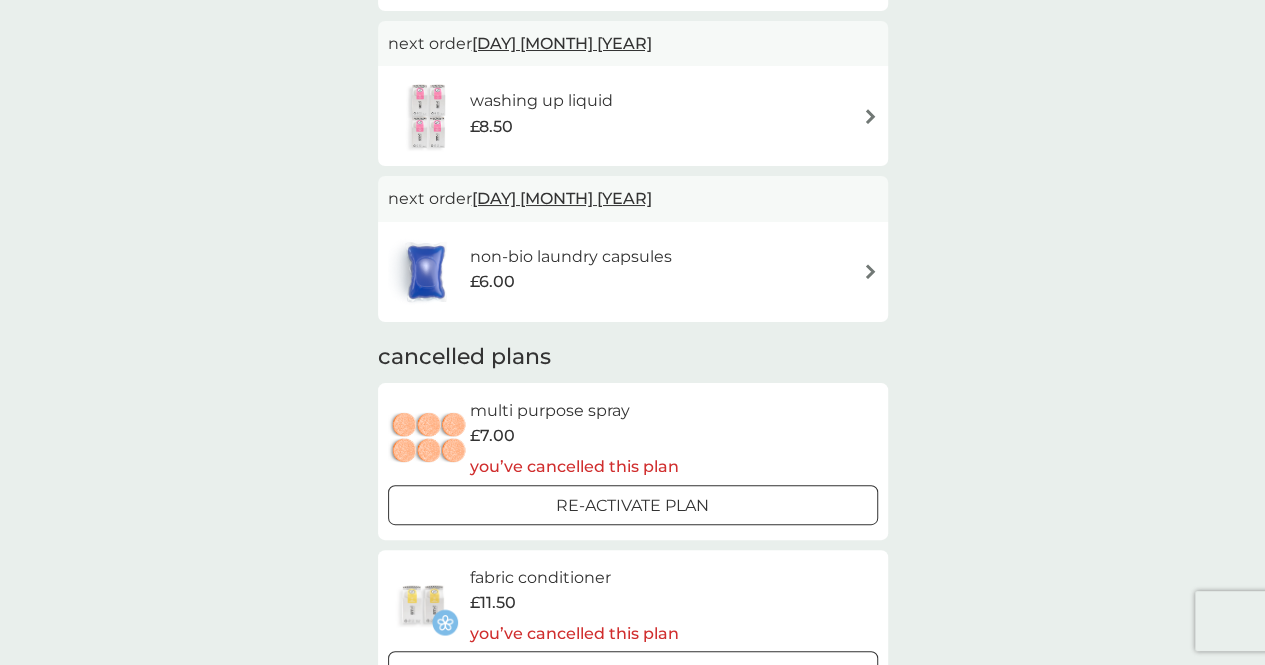 click on "non-bio laundry capsules" at bounding box center (570, 257) 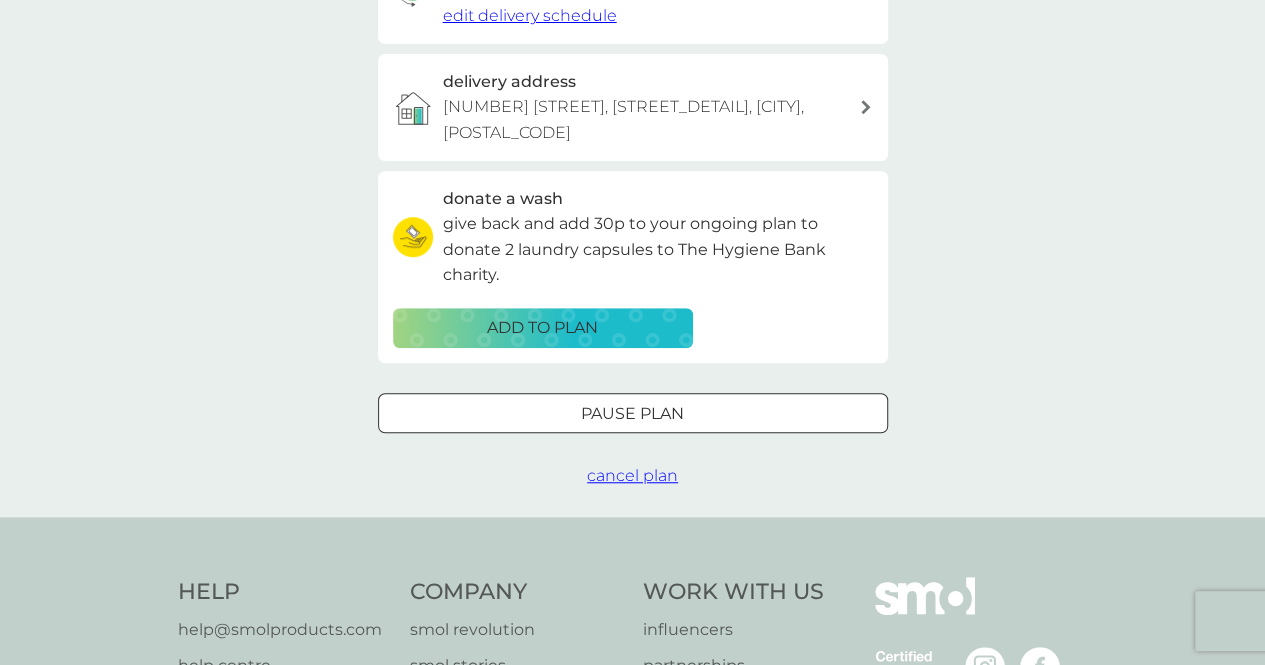 scroll, scrollTop: 0, scrollLeft: 0, axis: both 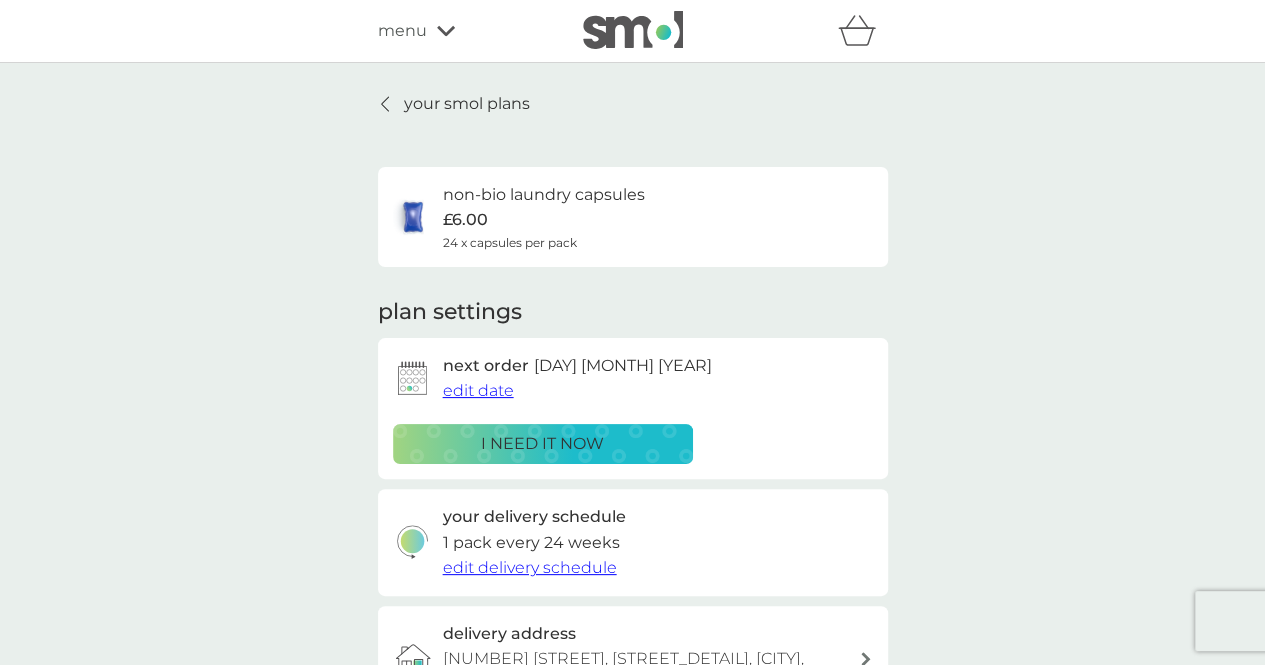 click on "edit date" at bounding box center [478, 390] 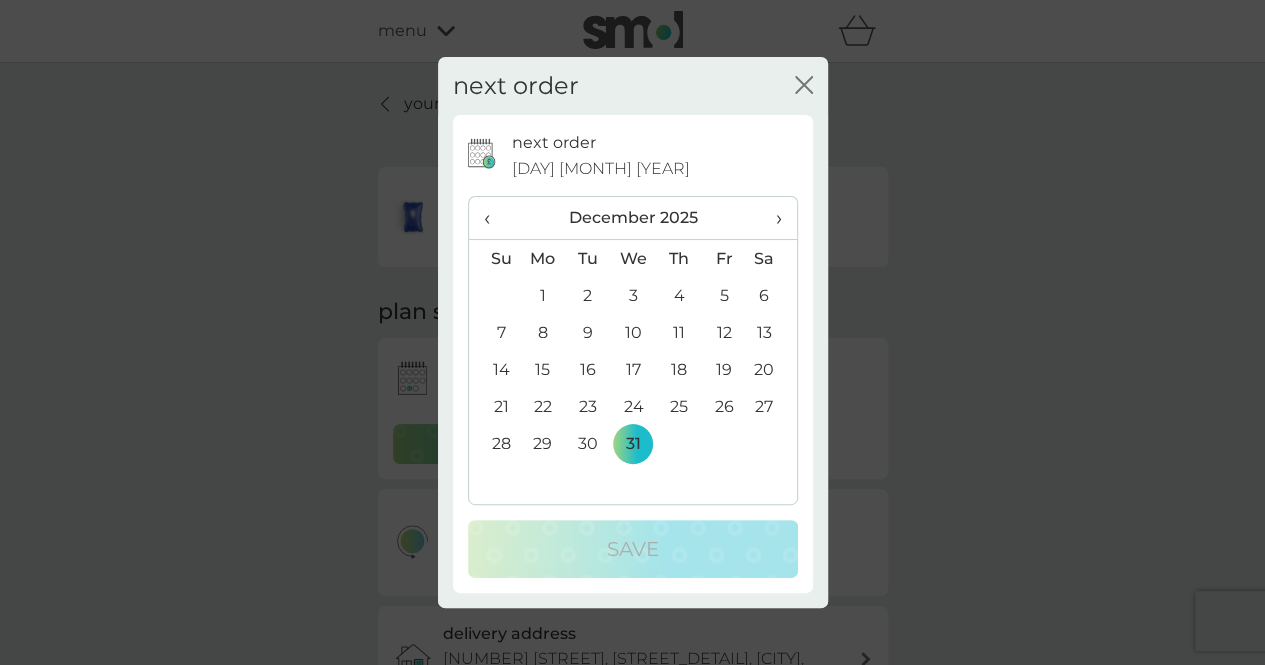 click on "‹" at bounding box center [494, 218] 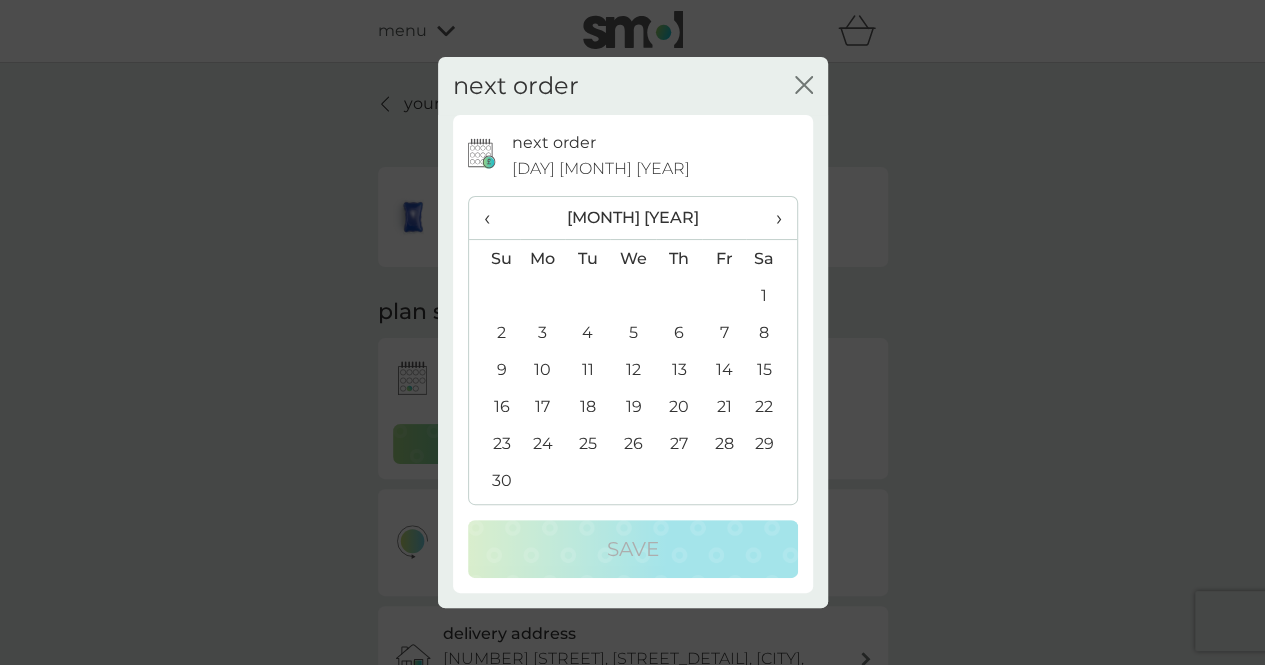 click on "‹" at bounding box center (494, 218) 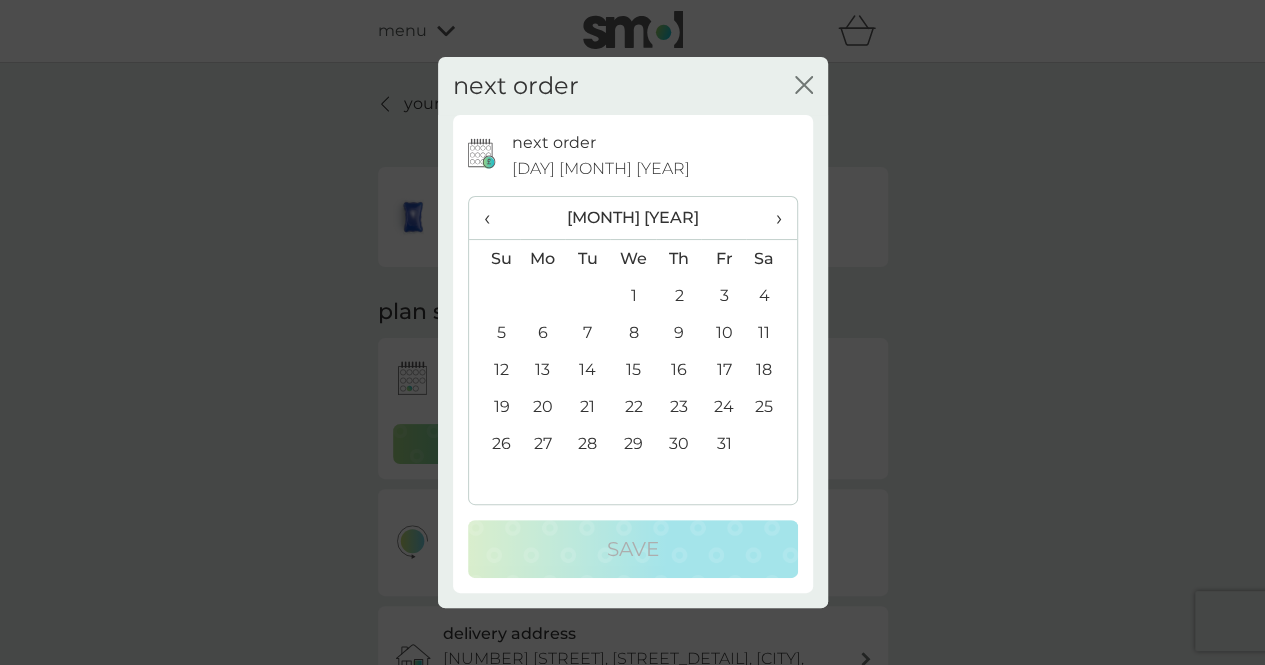 click on "‹" at bounding box center (494, 218) 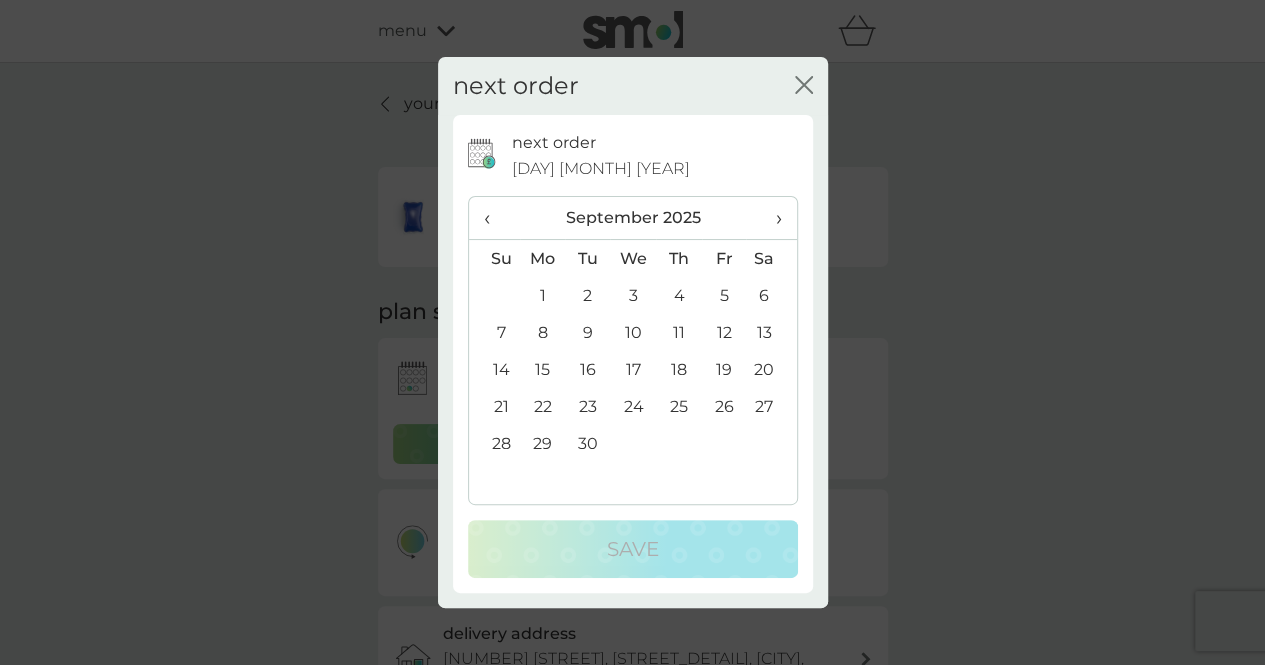 click on "11" at bounding box center (678, 332) 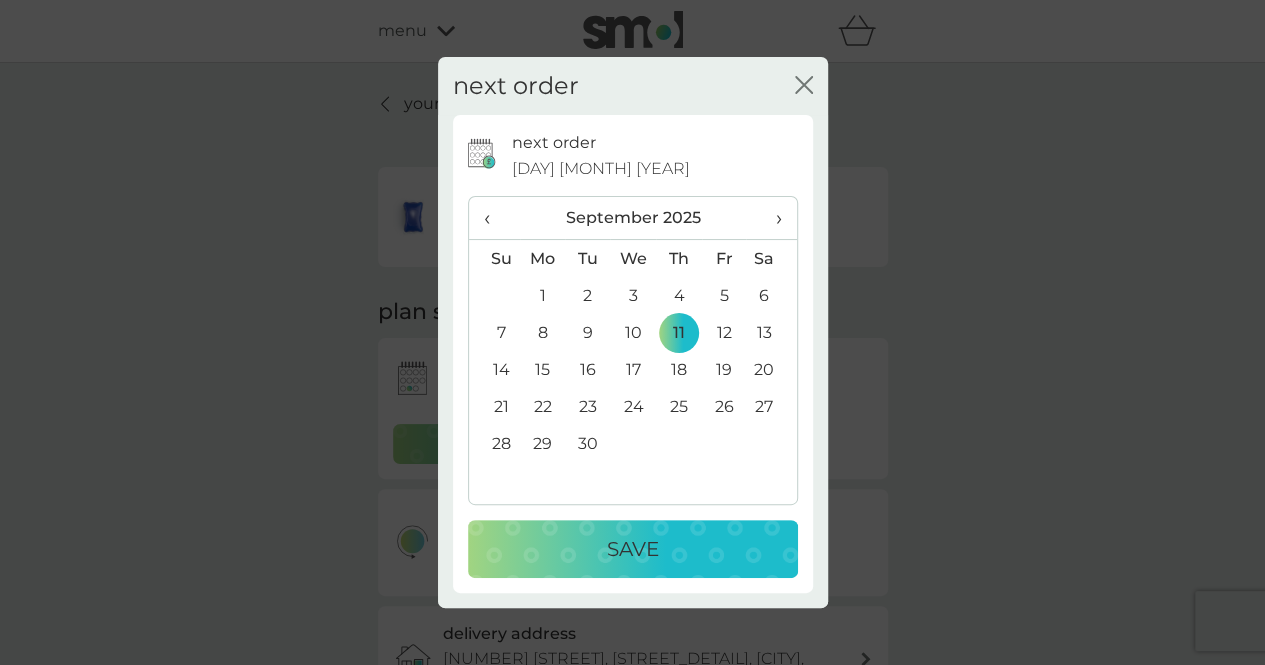 click on "Save" at bounding box center [633, 549] 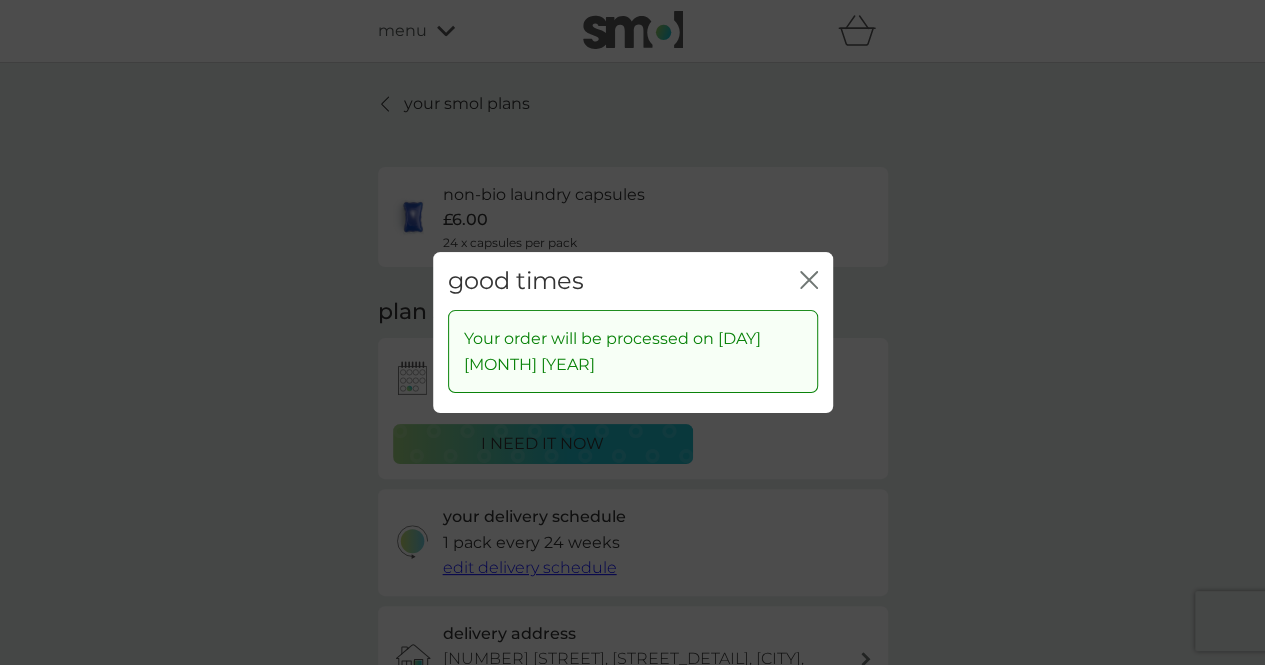 click on "good times close" at bounding box center [633, 281] 